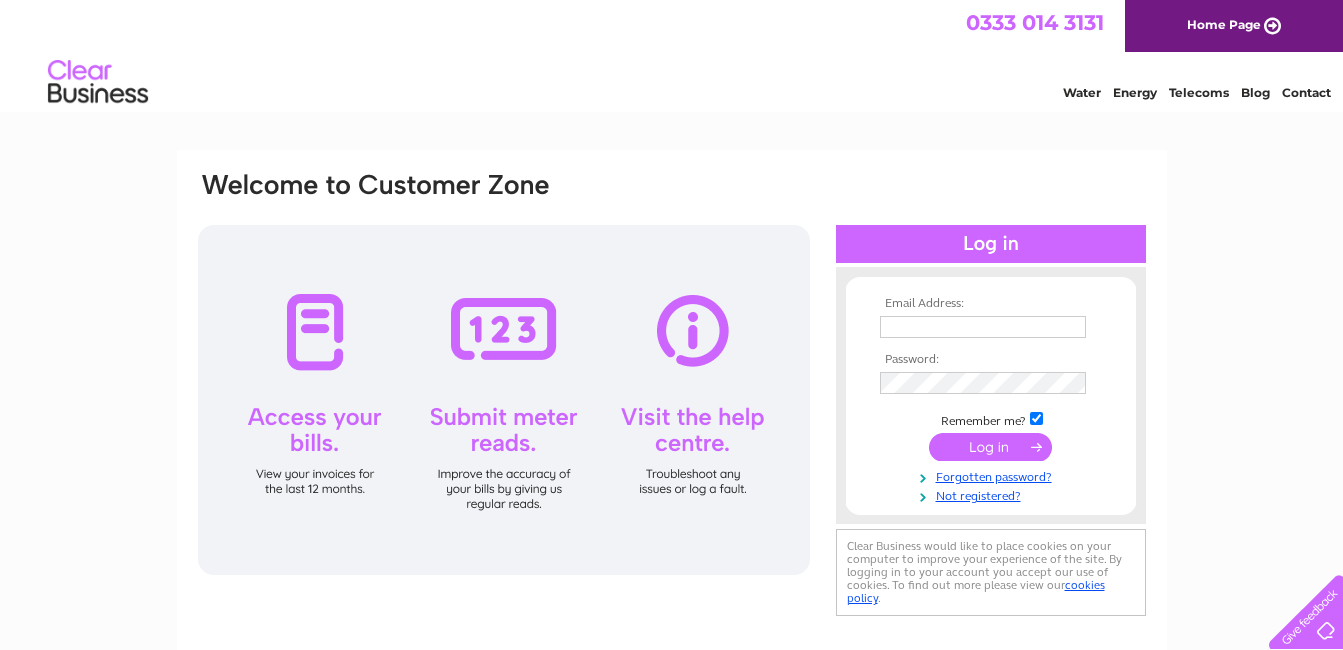 scroll, scrollTop: 0, scrollLeft: 0, axis: both 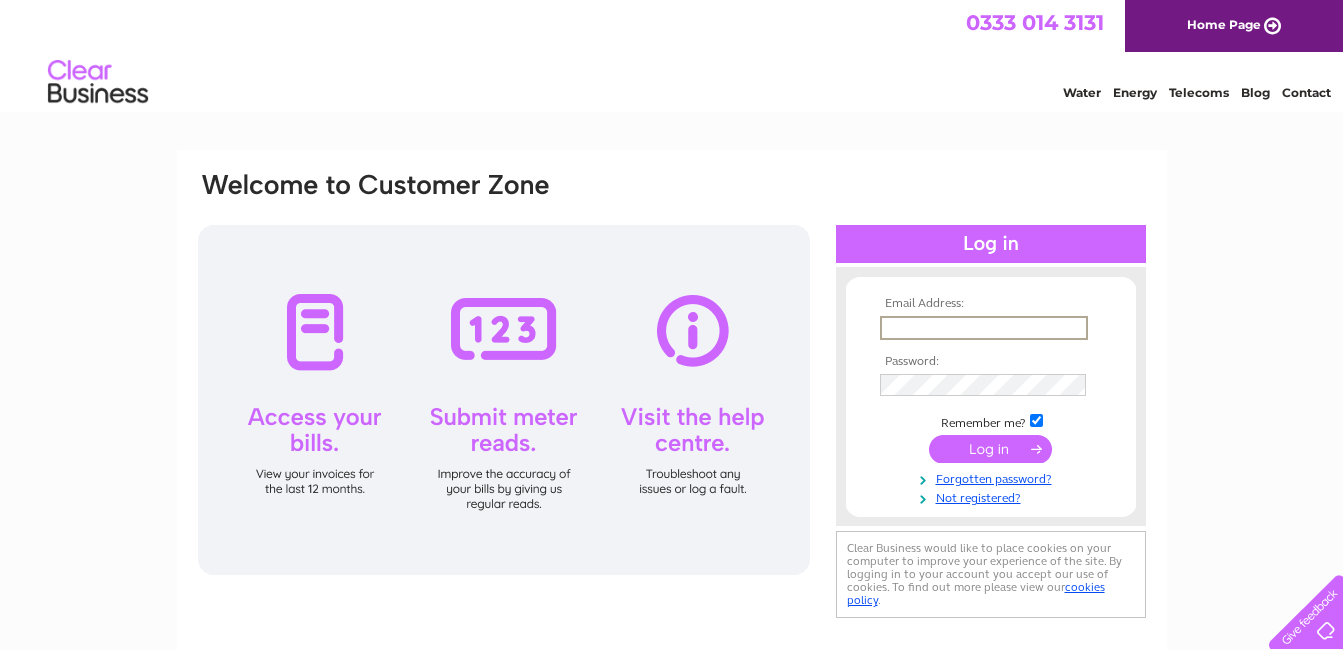 click at bounding box center [984, 328] 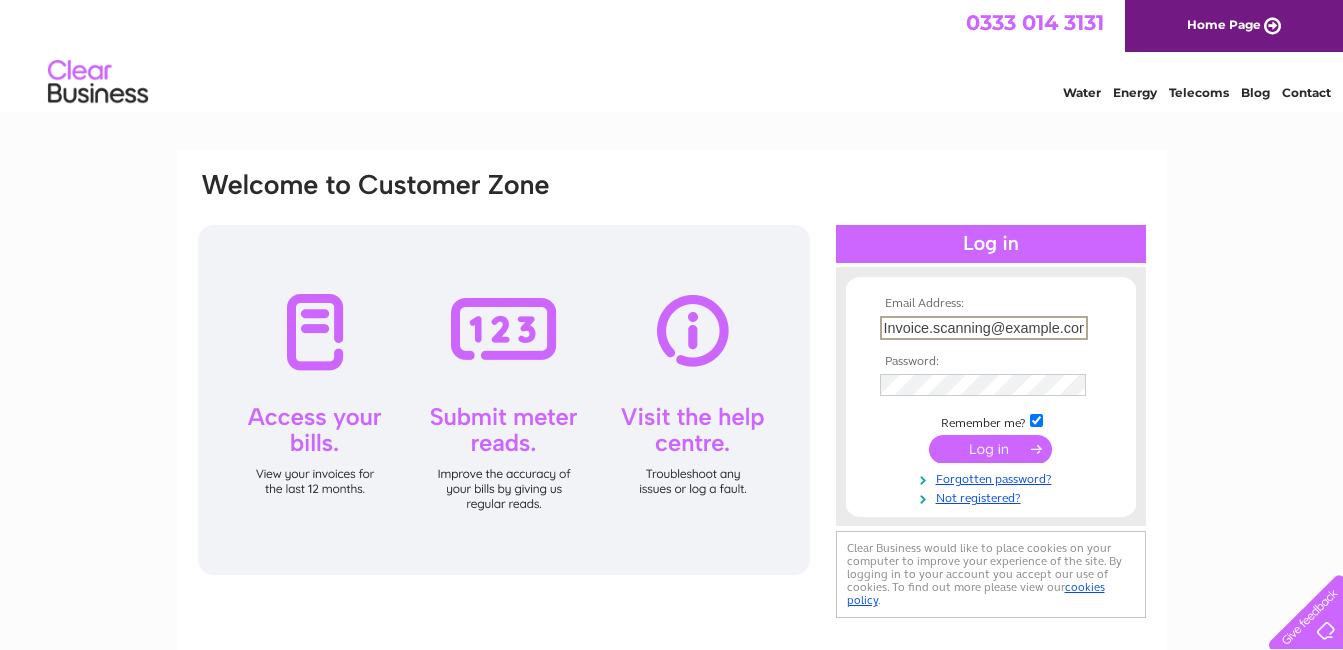 type on "Invoice.scanning@hays.com" 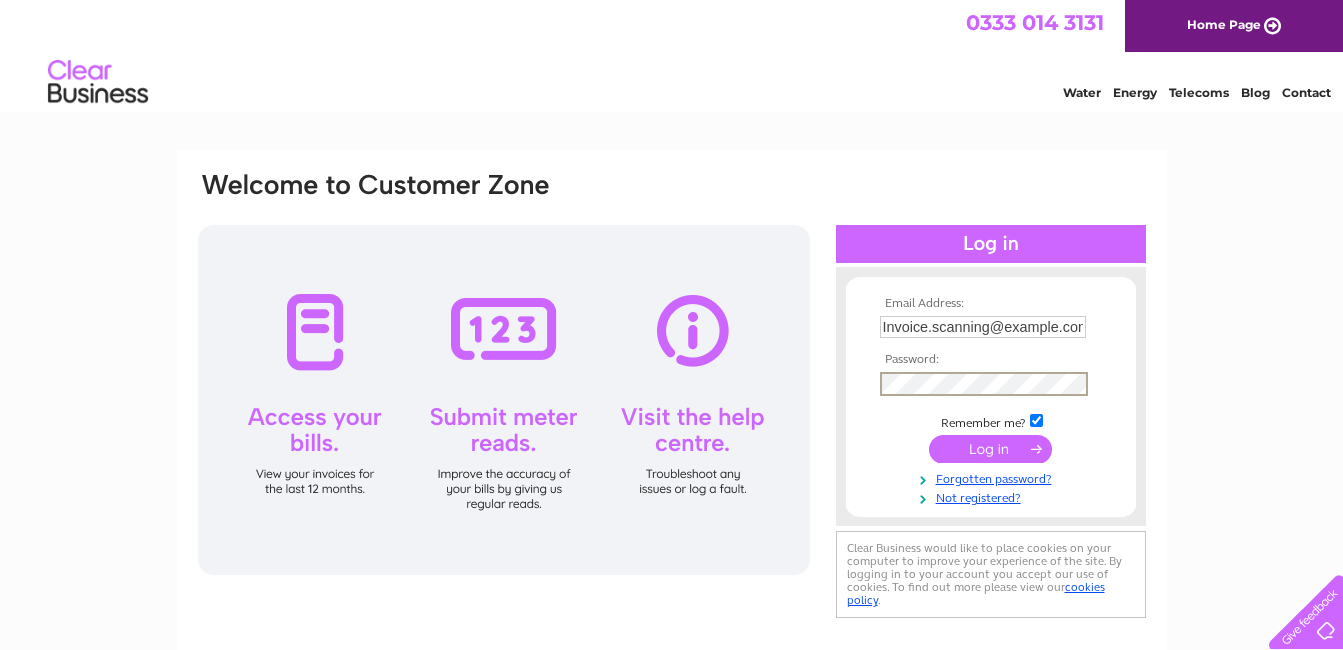 click at bounding box center [990, 449] 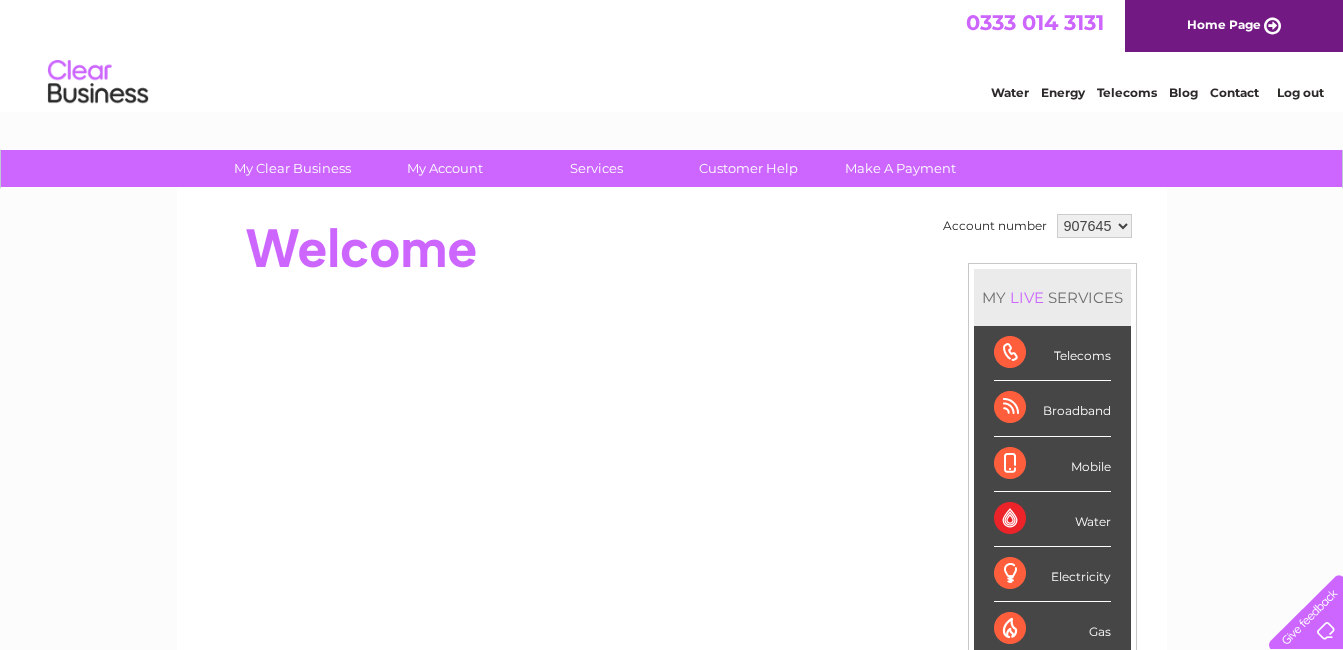 scroll, scrollTop: 0, scrollLeft: 0, axis: both 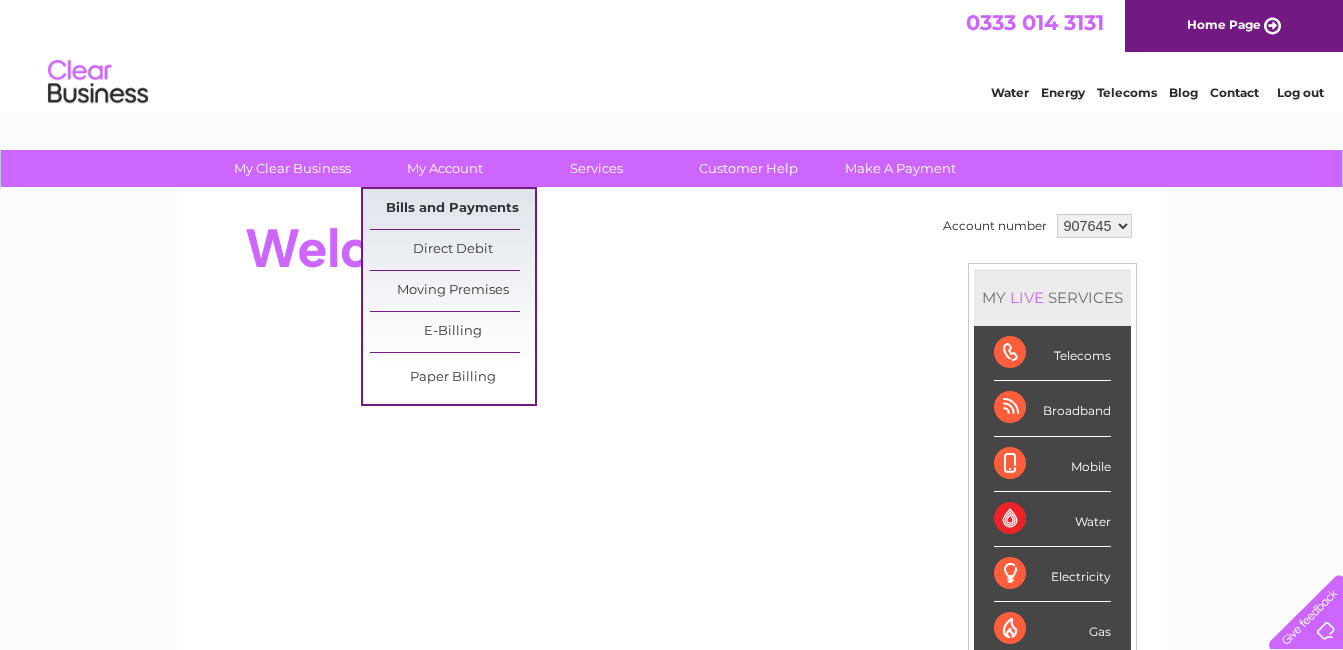 click on "Bills and Payments" at bounding box center (452, 209) 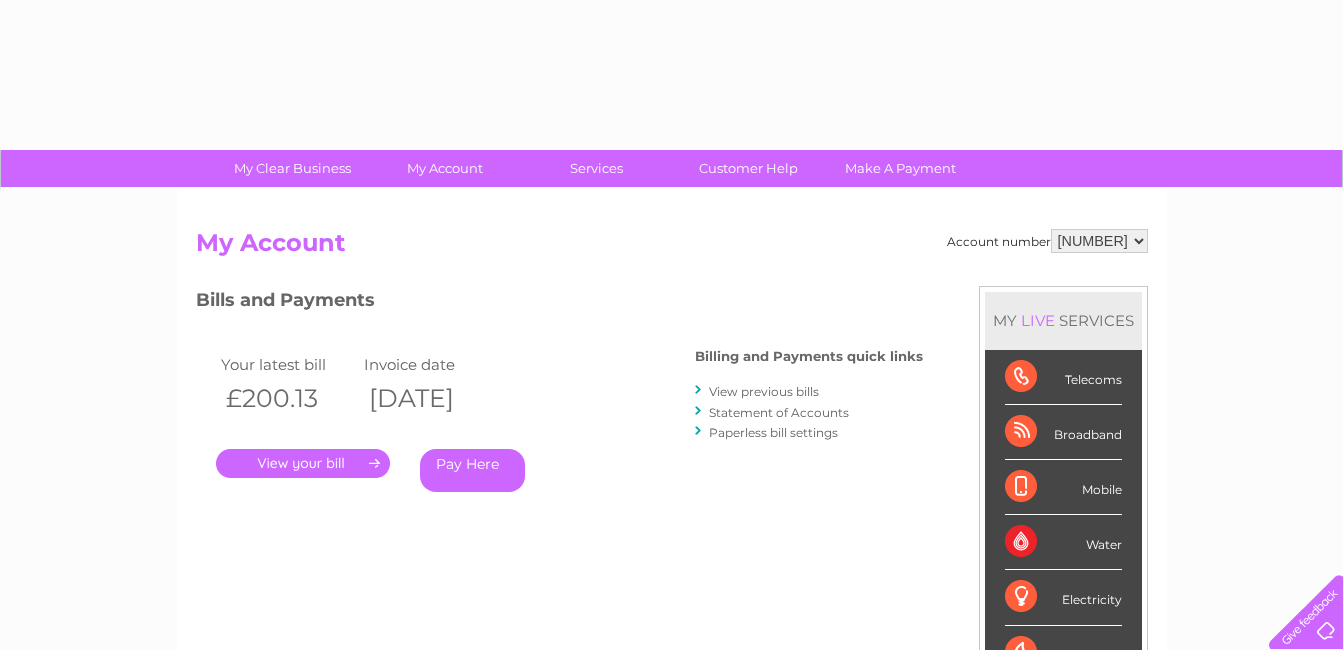 scroll, scrollTop: 0, scrollLeft: 0, axis: both 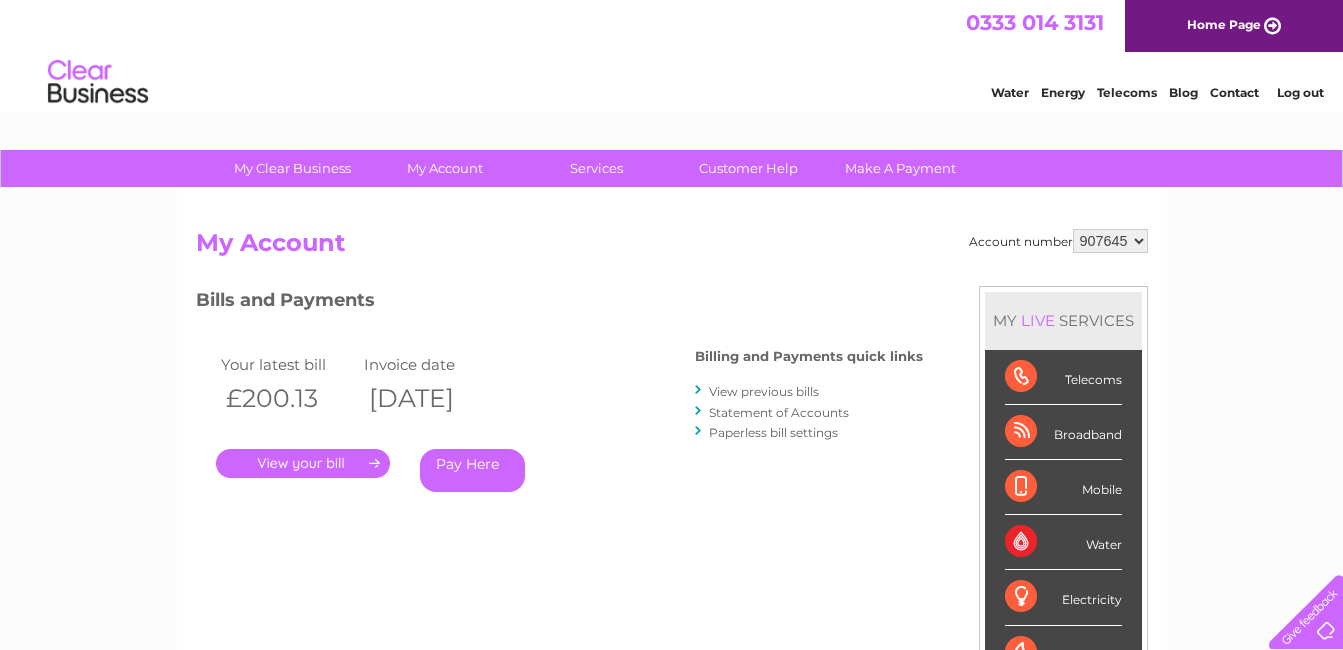 click on "907645
918982
938053" at bounding box center (1110, 241) 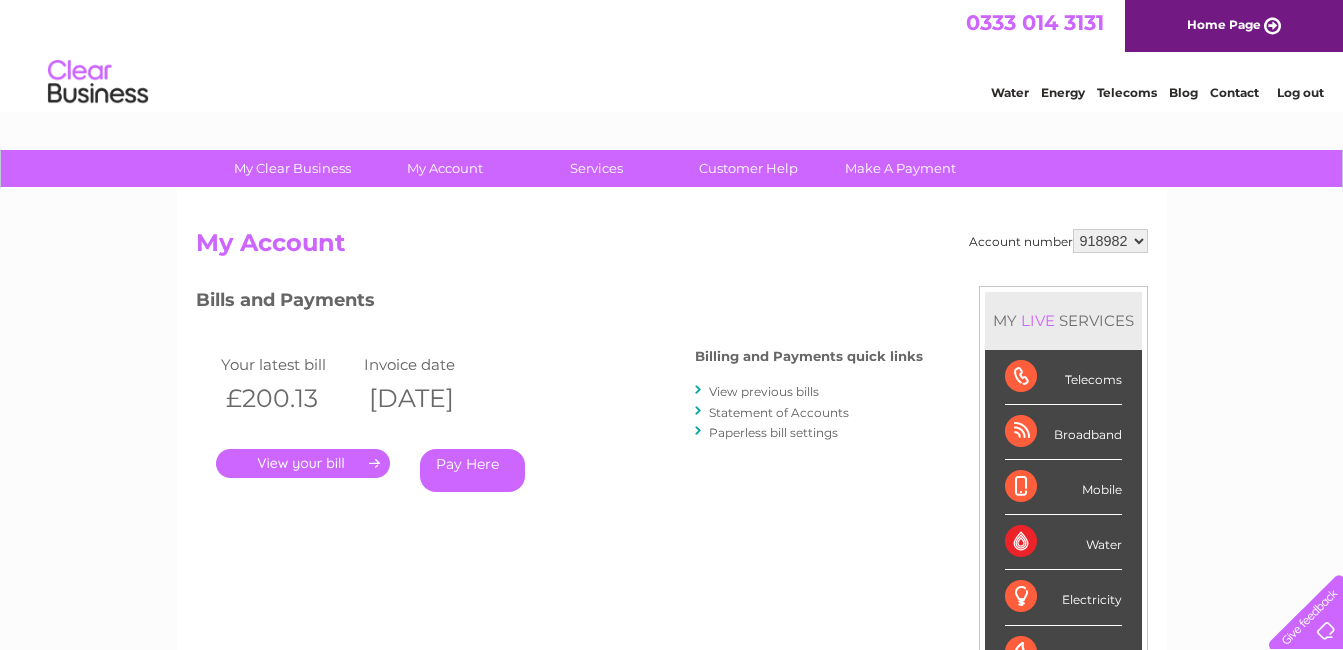 click on "907645
918982
938053" at bounding box center (1110, 241) 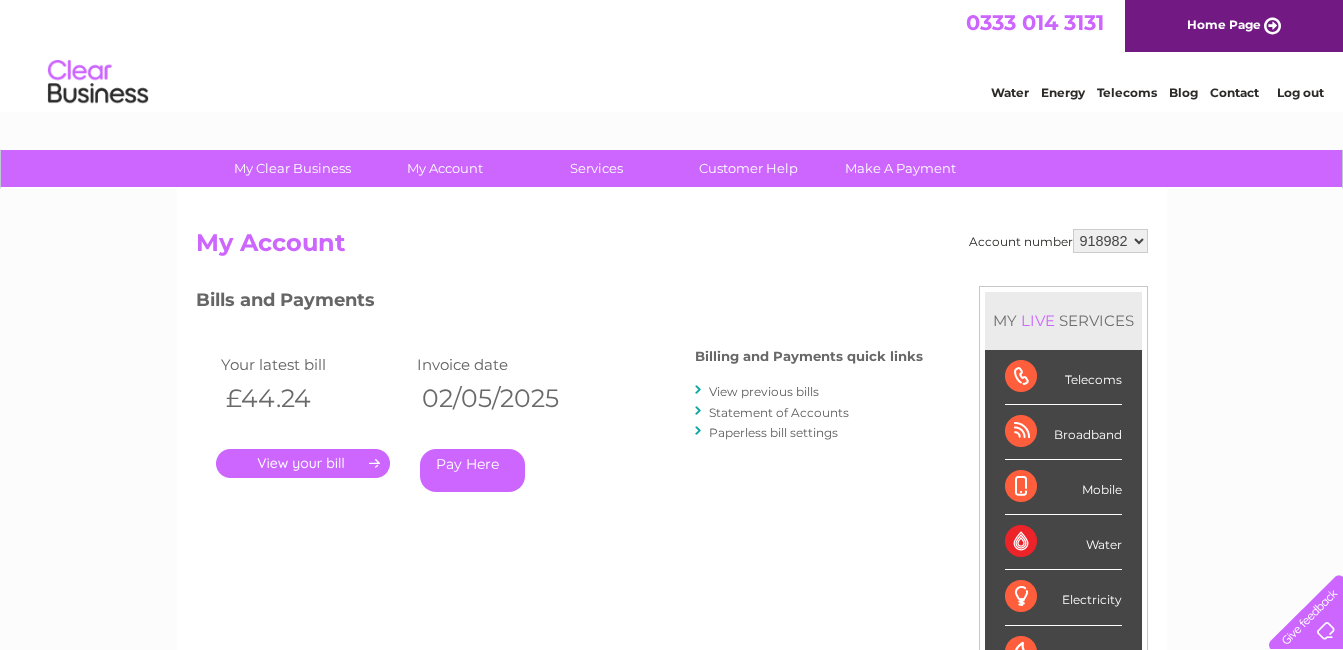 scroll, scrollTop: 0, scrollLeft: 0, axis: both 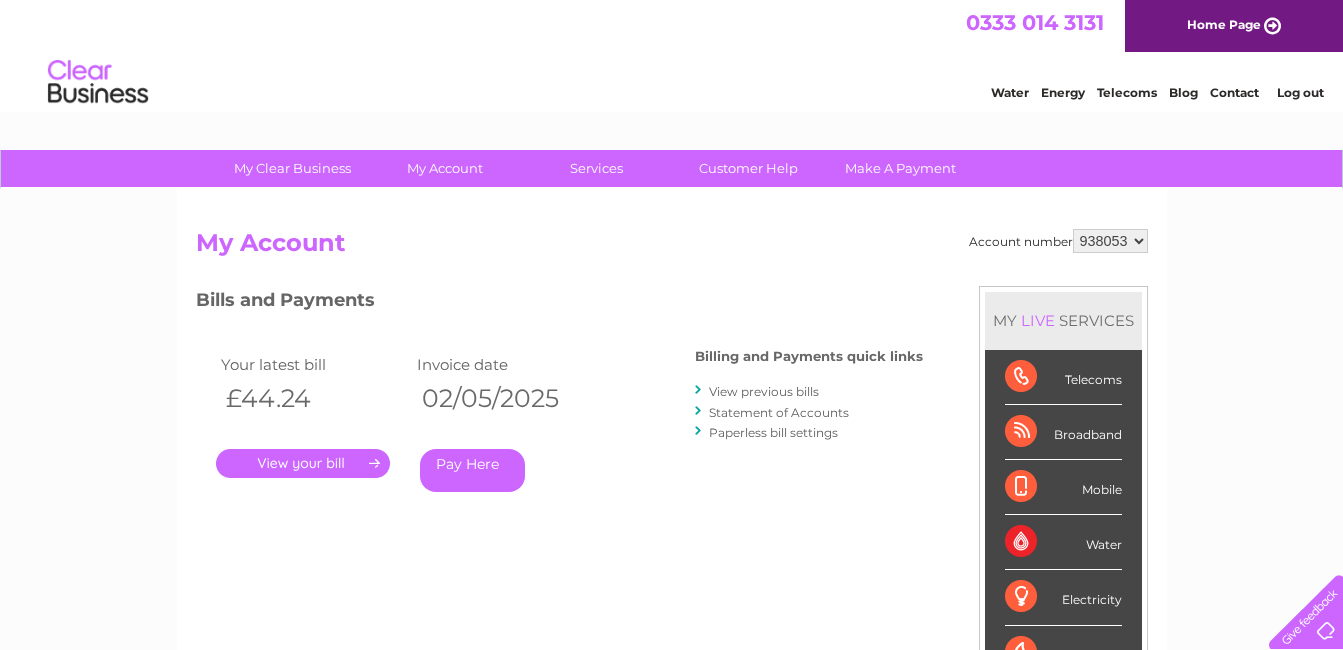 click on "907645
918982
938053" at bounding box center (1110, 241) 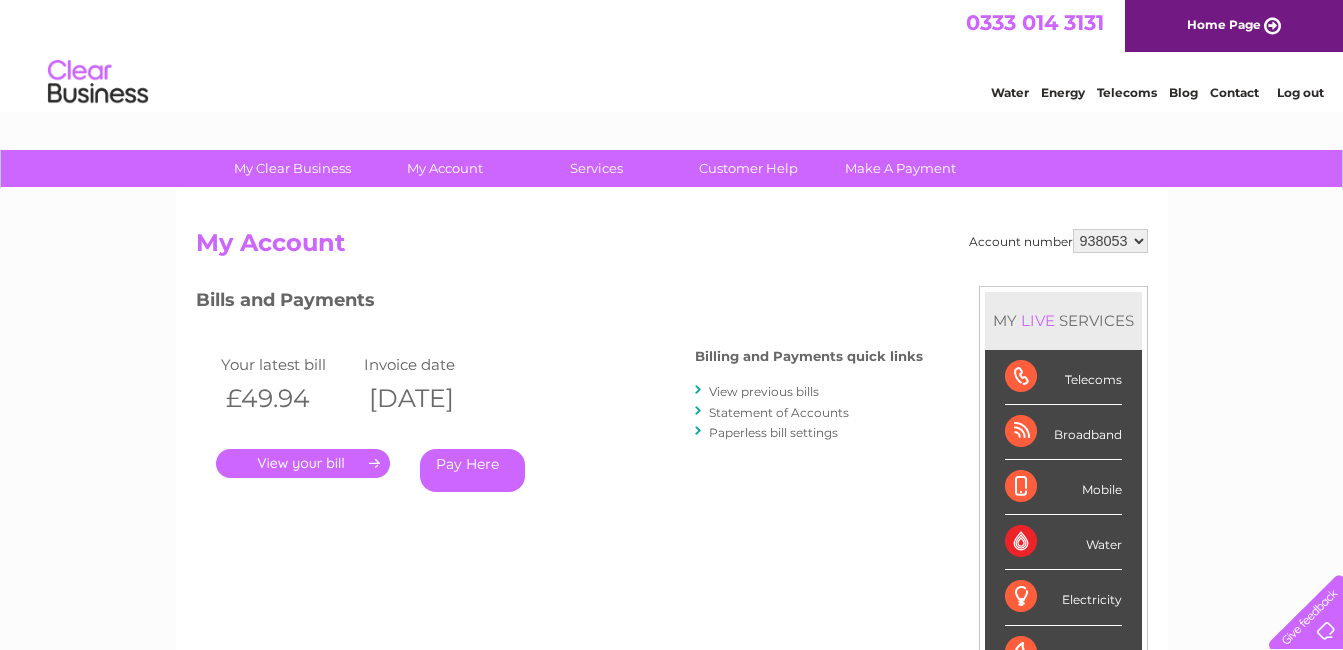 scroll, scrollTop: 0, scrollLeft: 0, axis: both 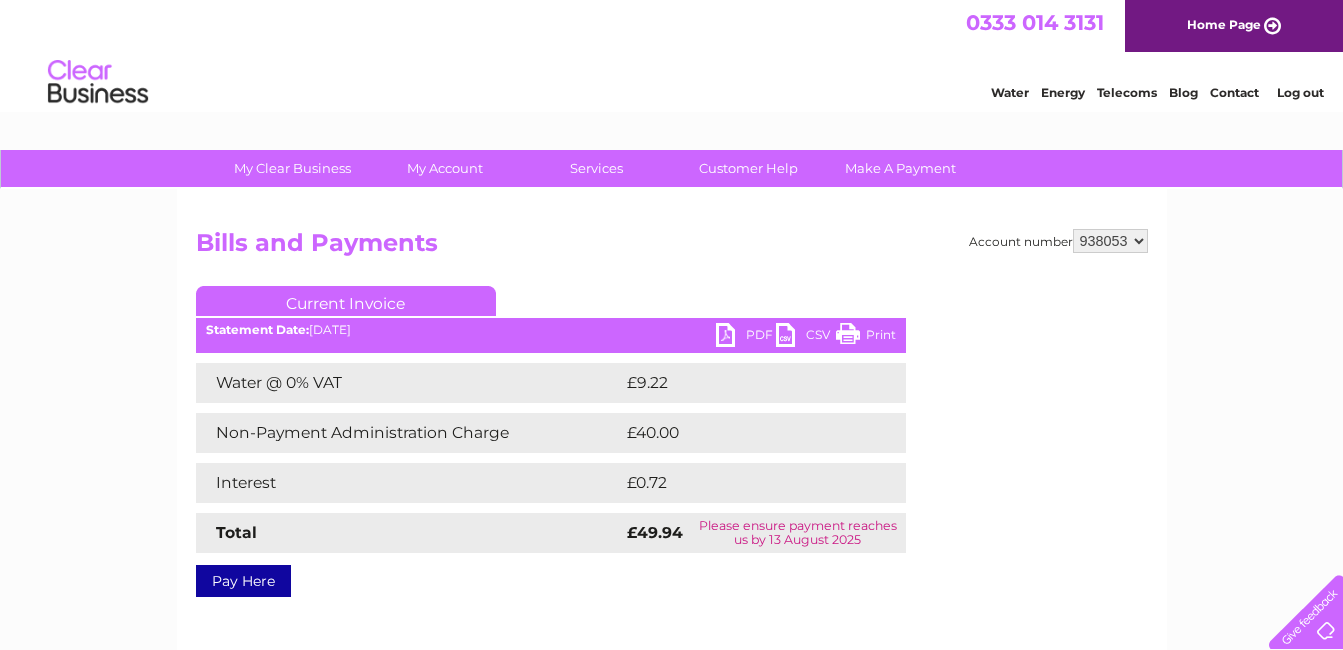 click on "PDF" at bounding box center [746, 337] 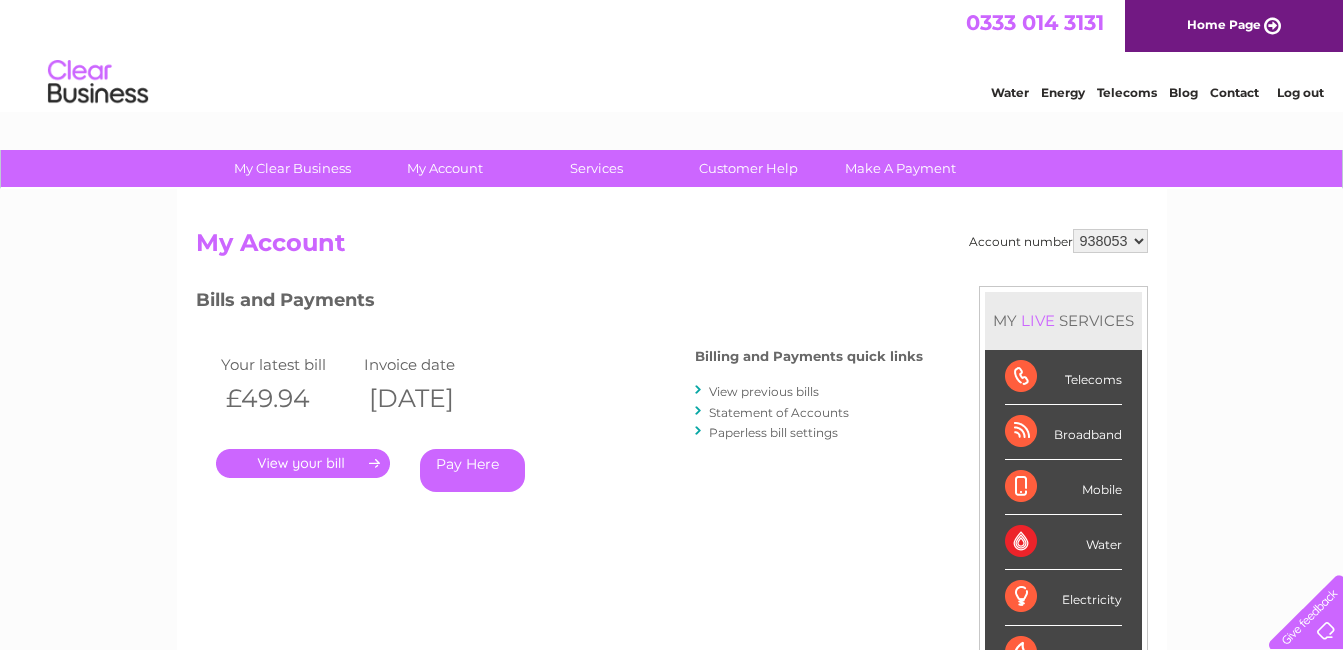 scroll, scrollTop: 0, scrollLeft: 0, axis: both 